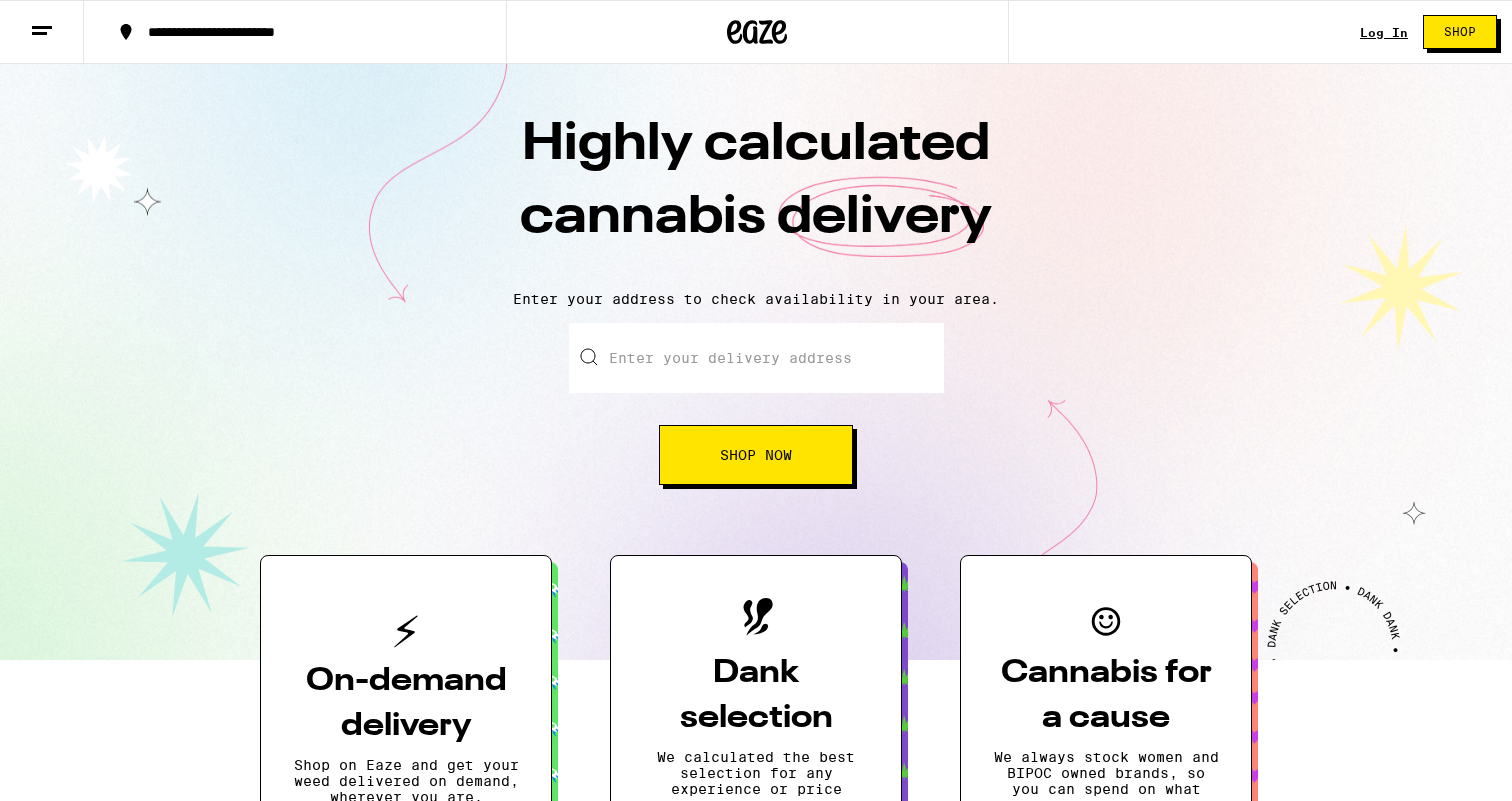 scroll, scrollTop: 0, scrollLeft: 0, axis: both 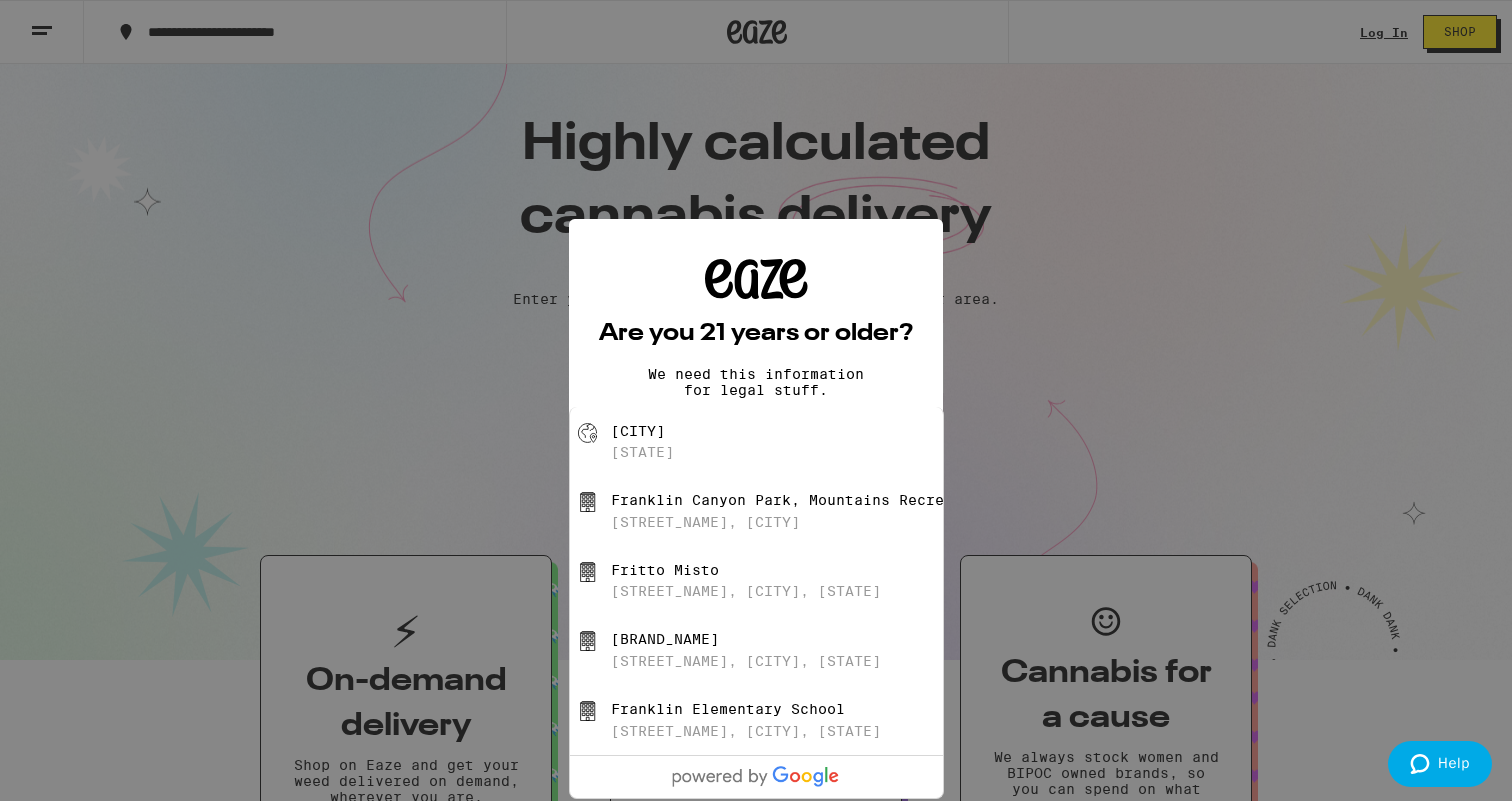 type on "f" 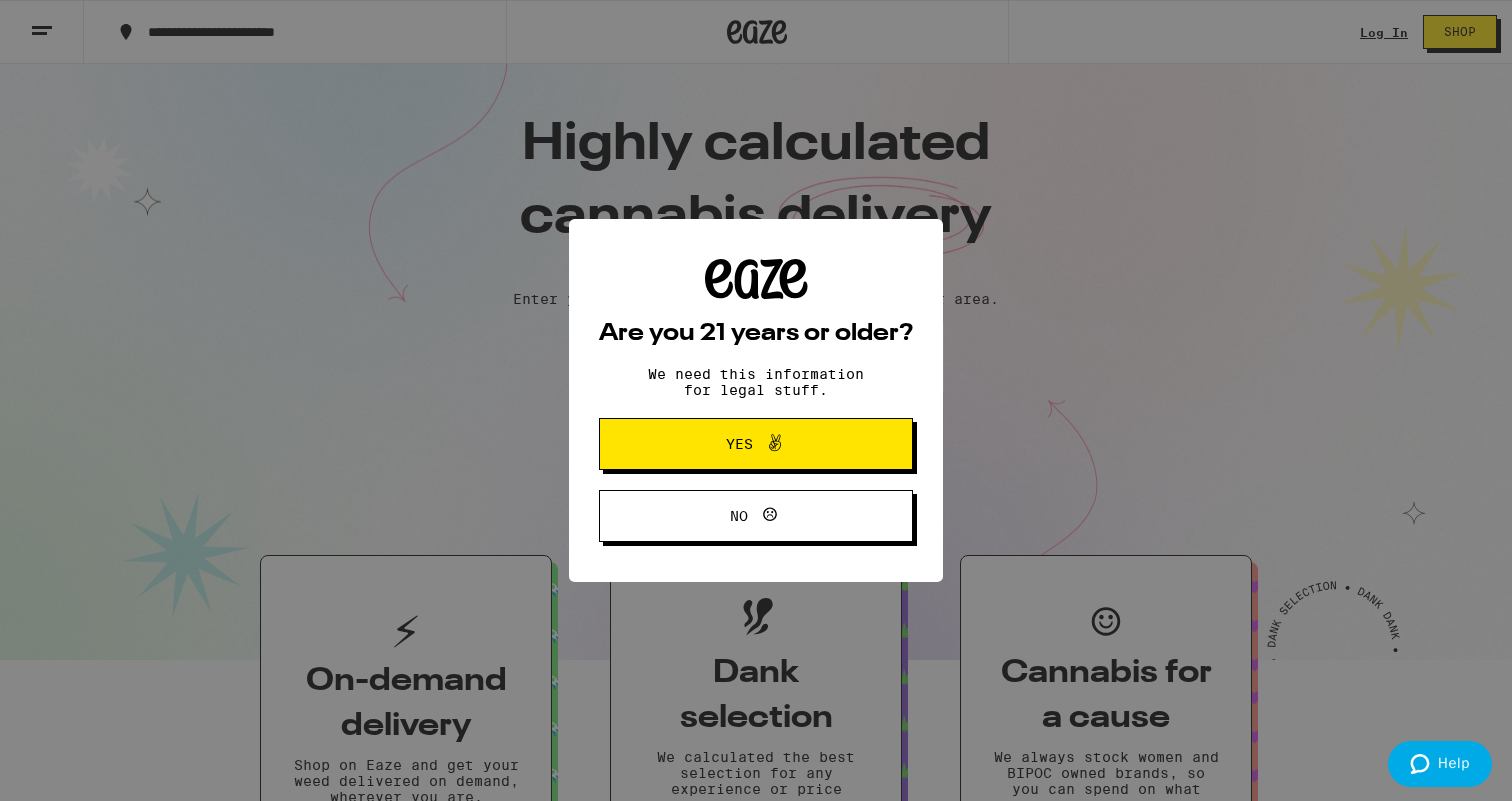 click 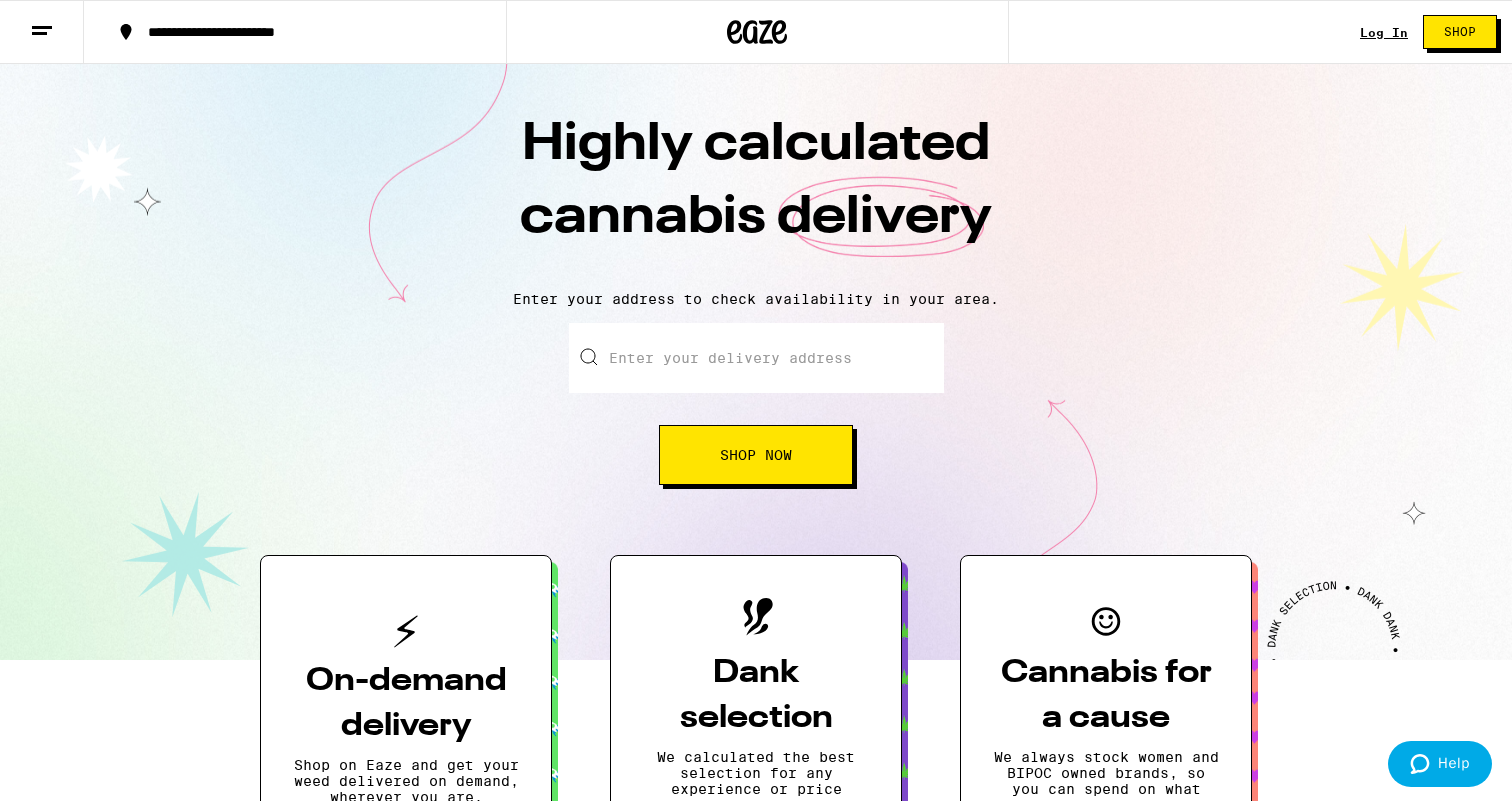 click on "Enter your delivery address" at bounding box center [756, 358] 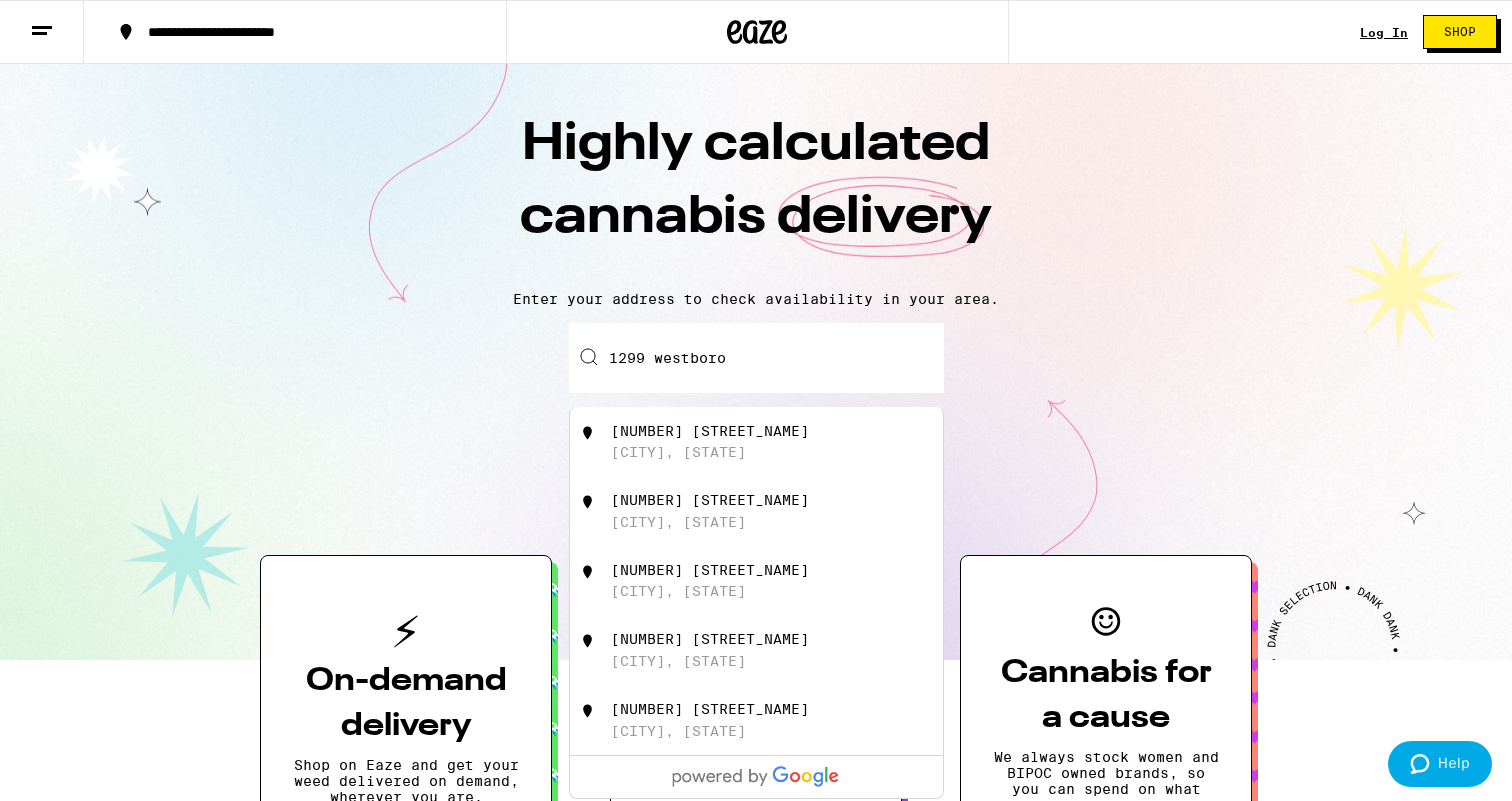 click on "[NUMBER] [STREET_NAME]" at bounding box center (710, 431) 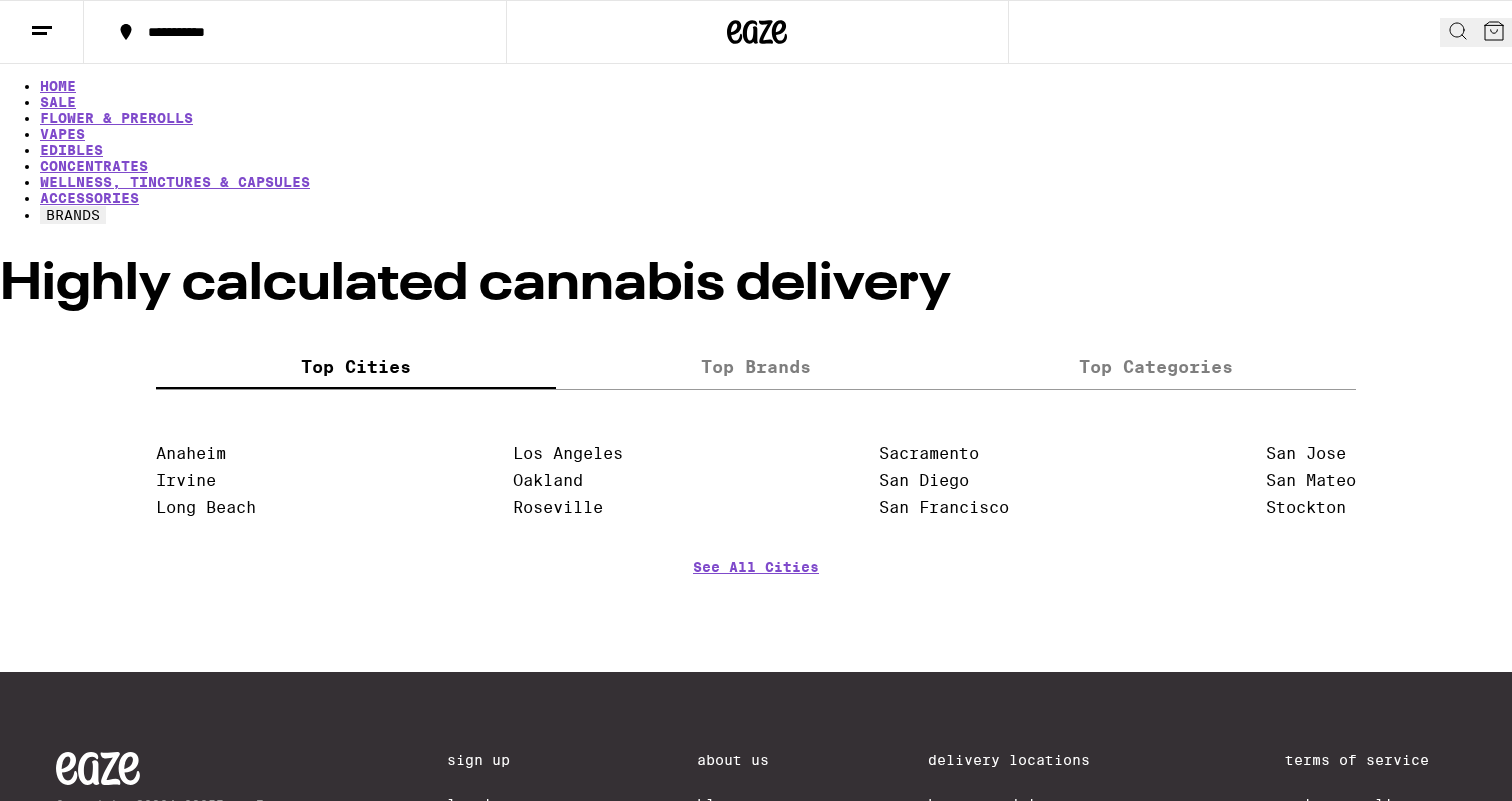 scroll, scrollTop: 0, scrollLeft: 0, axis: both 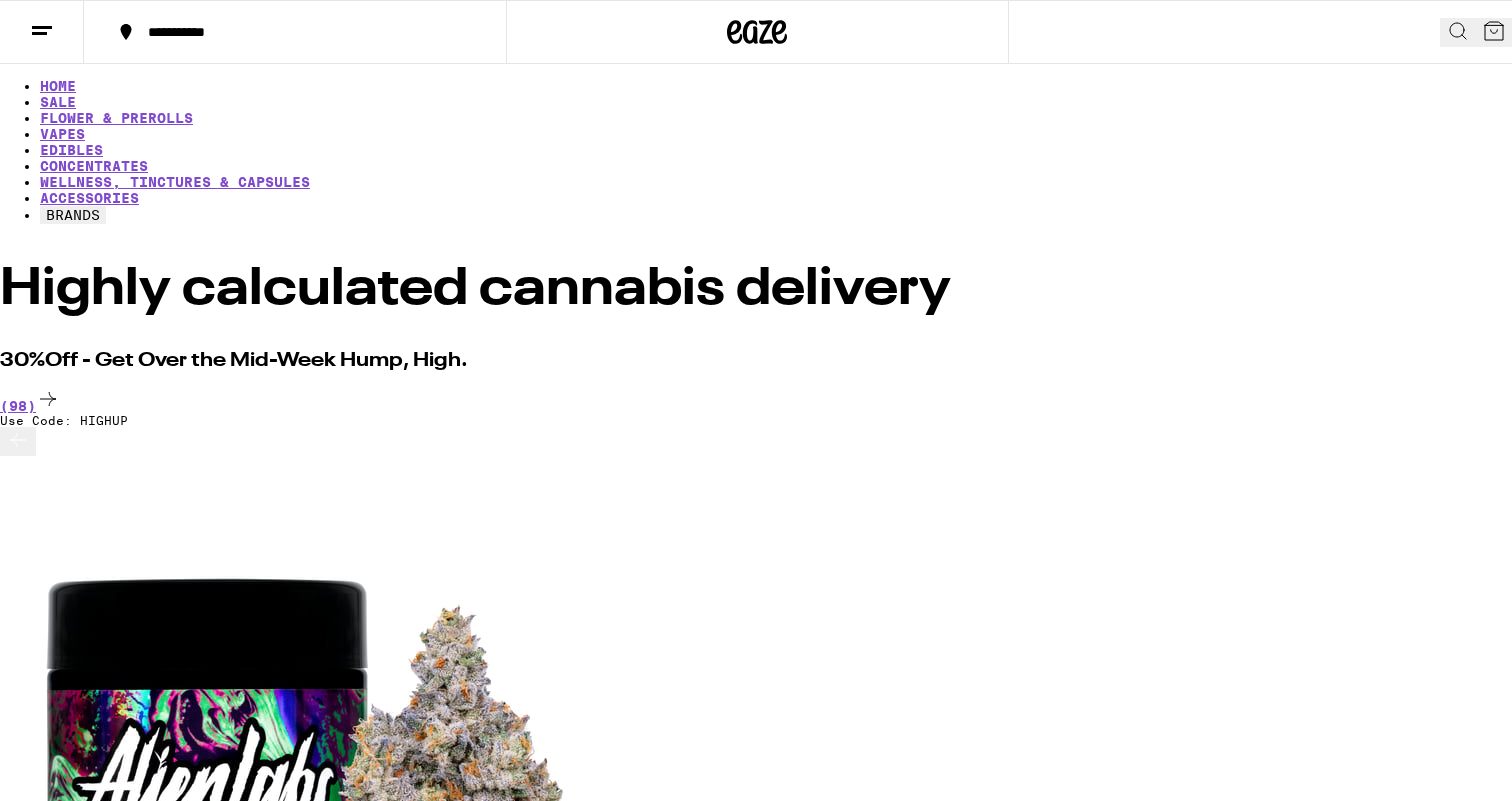 click 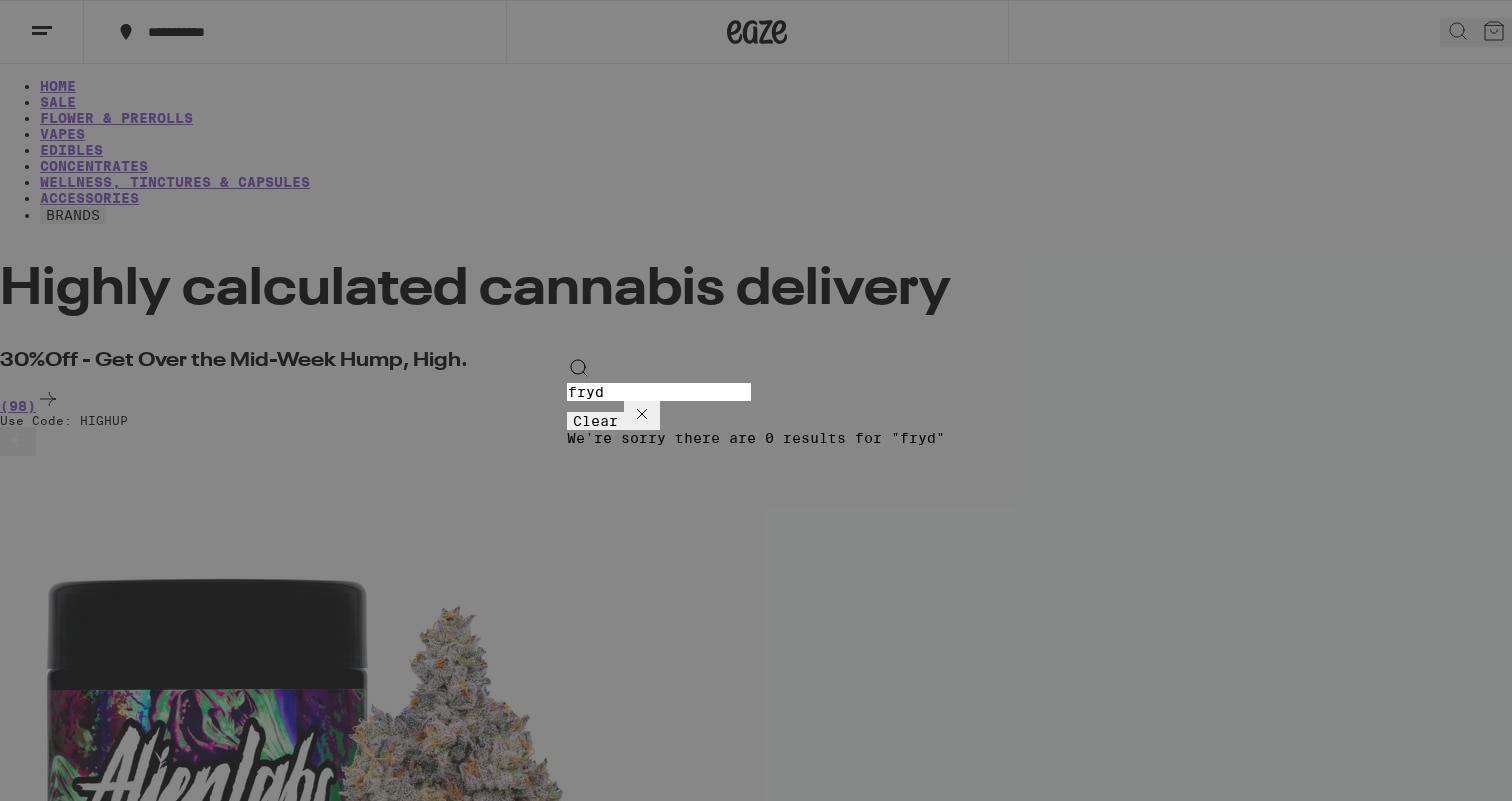 type on "fryd" 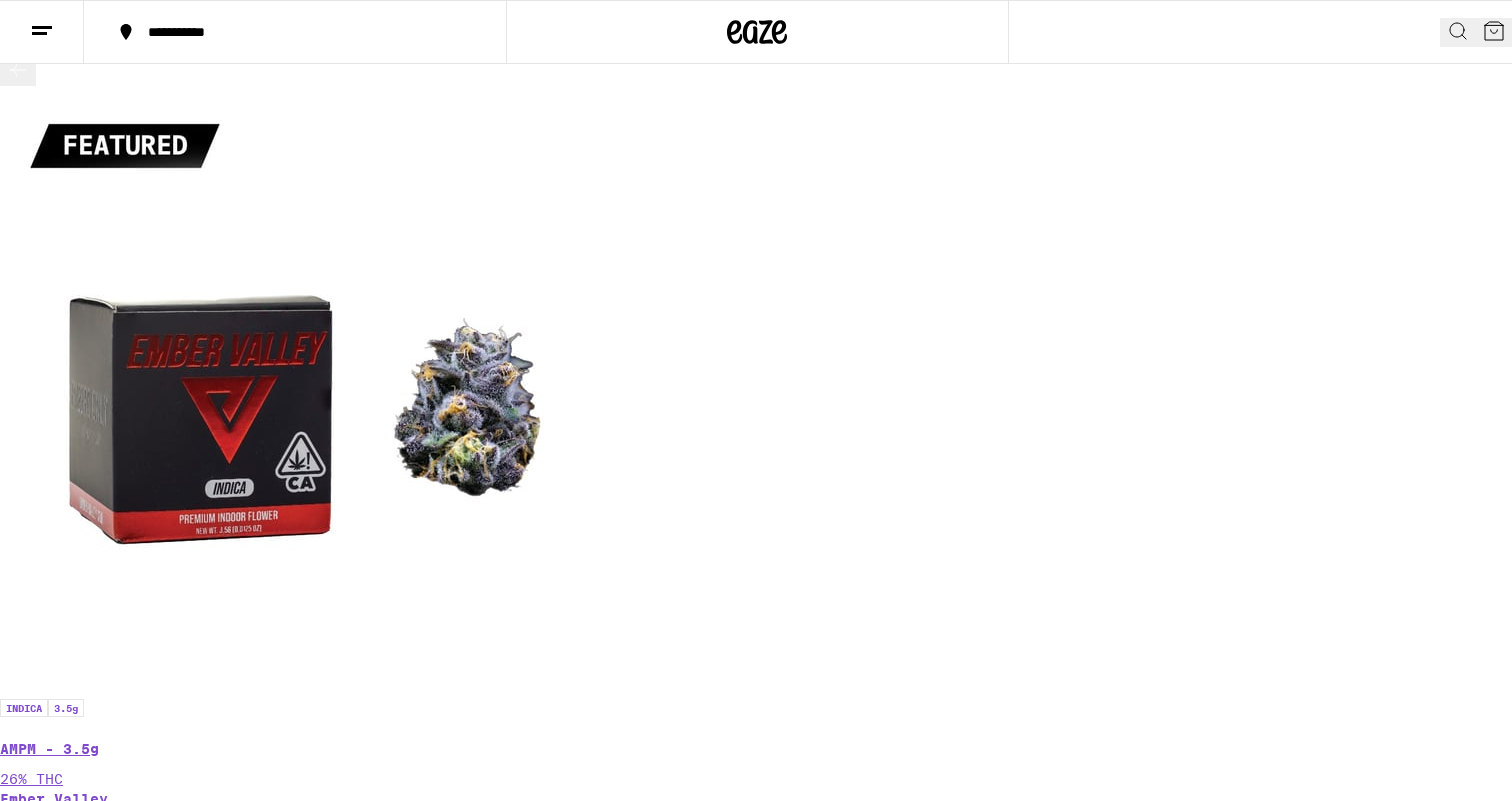 scroll, scrollTop: 3850, scrollLeft: 0, axis: vertical 